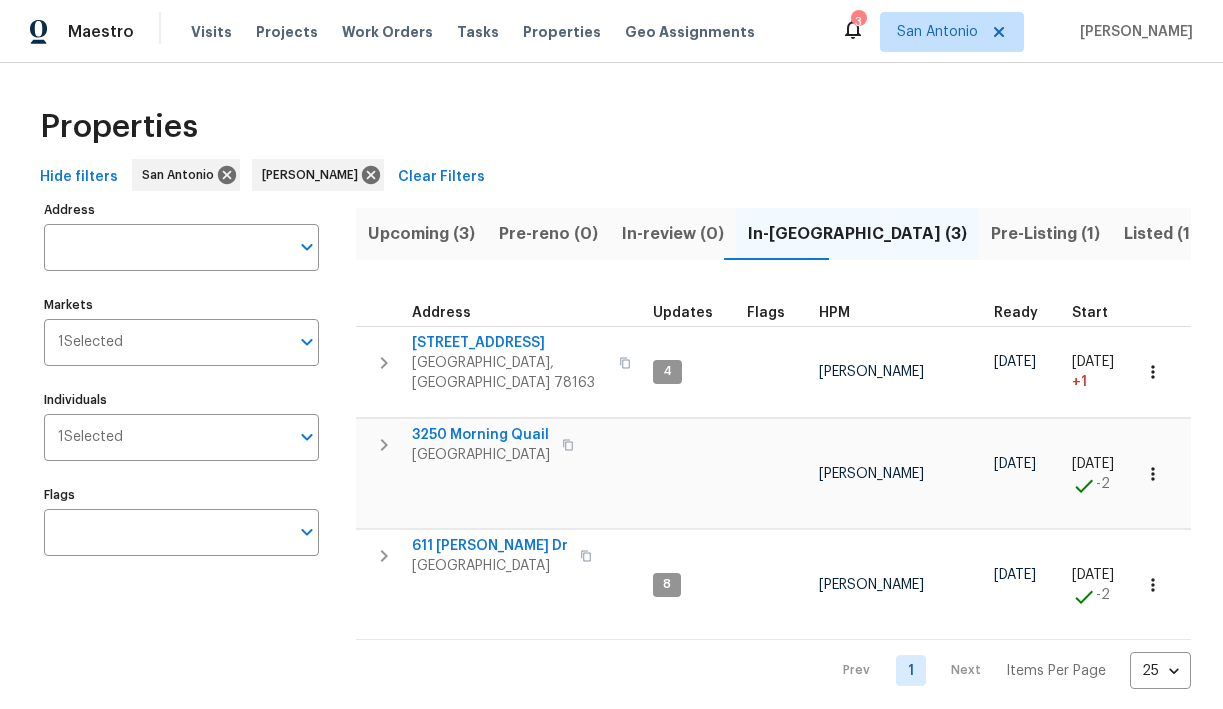 scroll, scrollTop: 0, scrollLeft: 0, axis: both 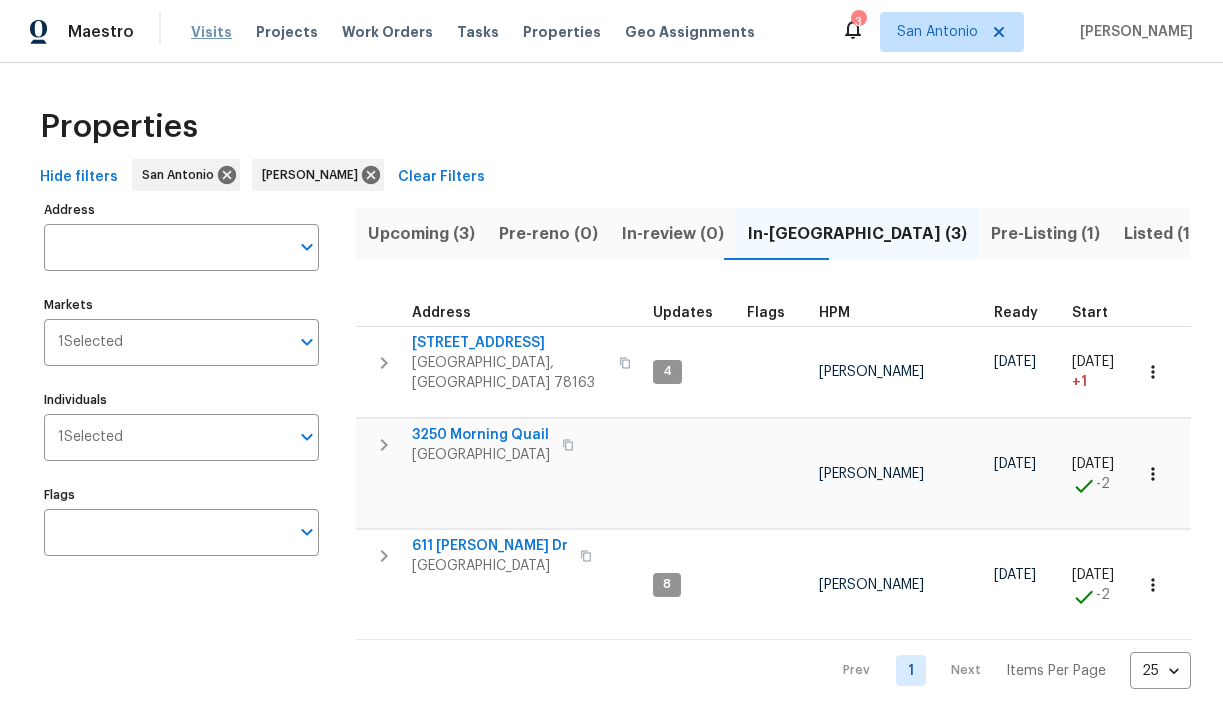 click on "Visits" at bounding box center (211, 32) 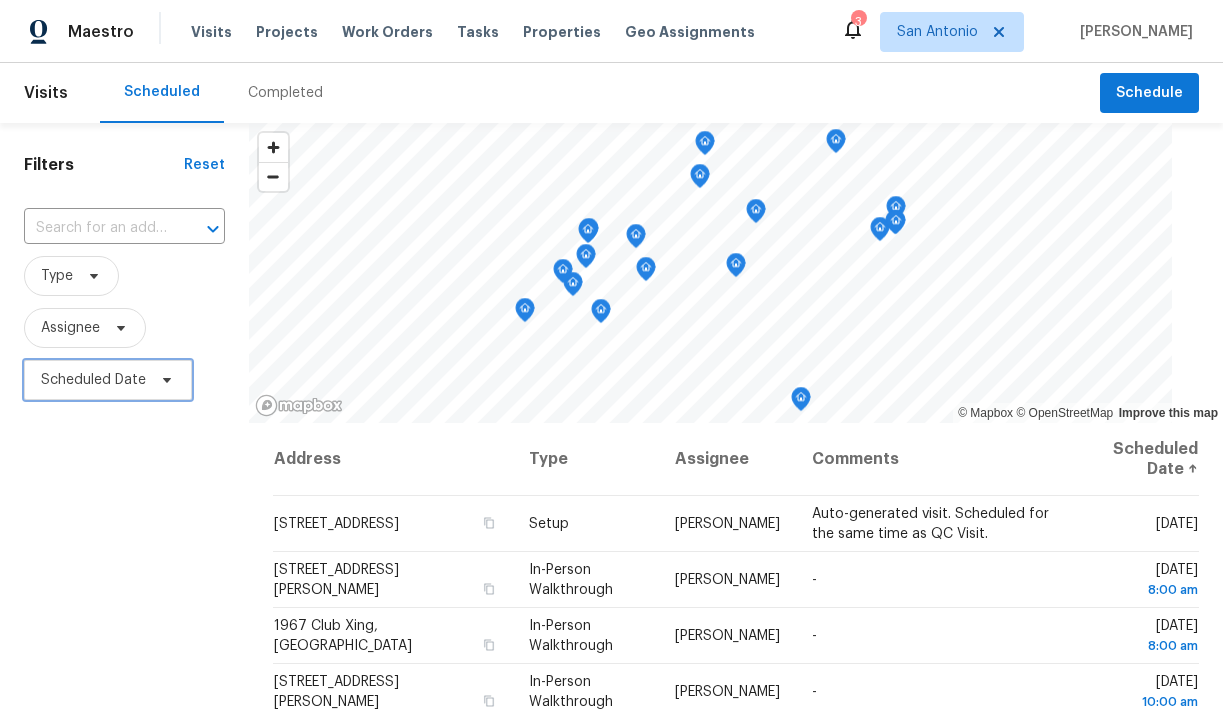 click 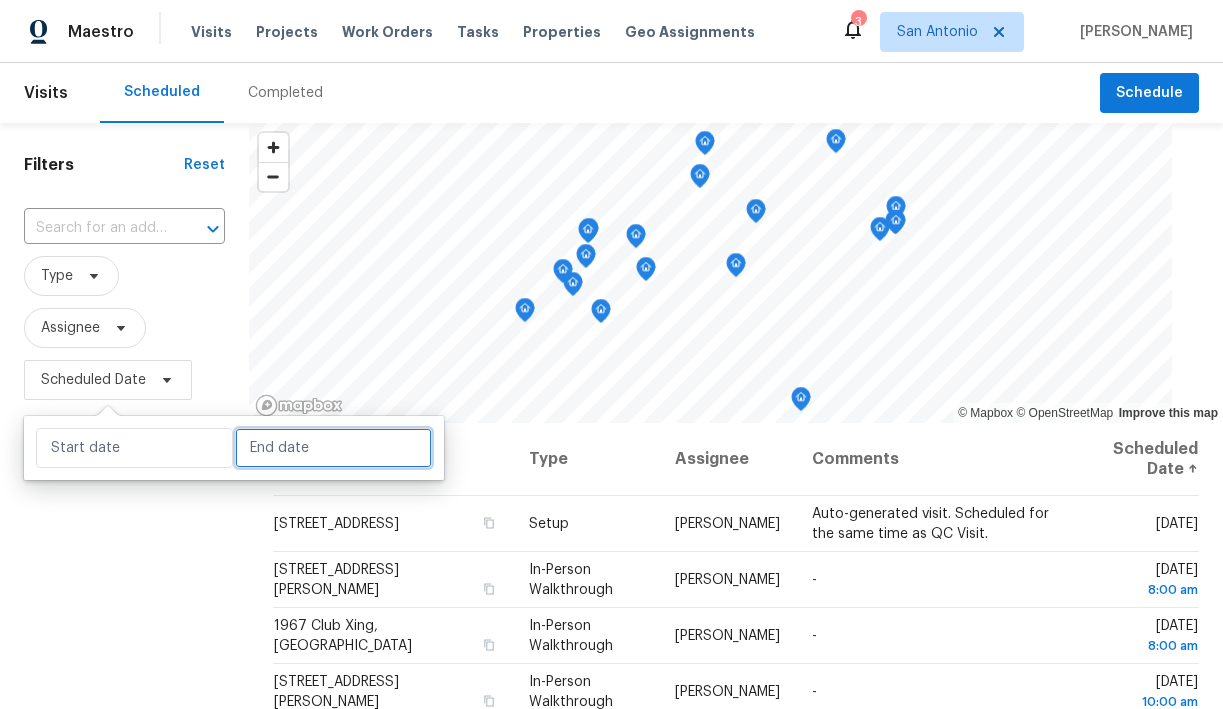 click at bounding box center [333, 448] 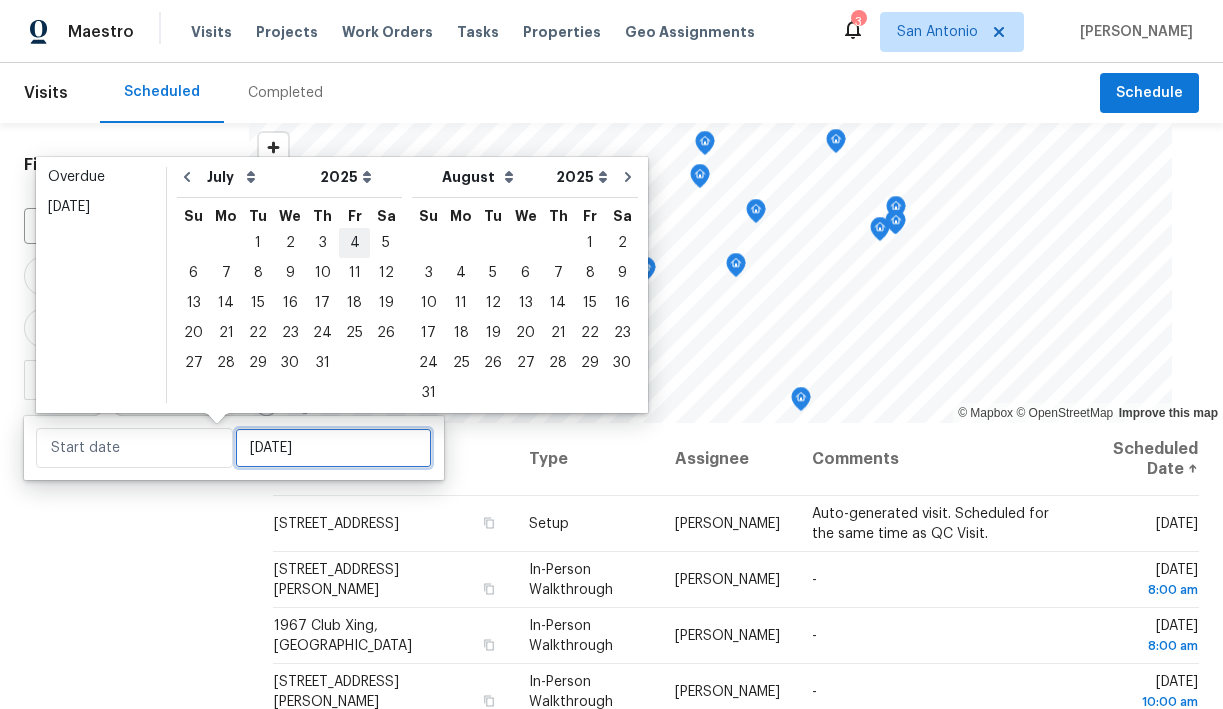 type on "[DATE]" 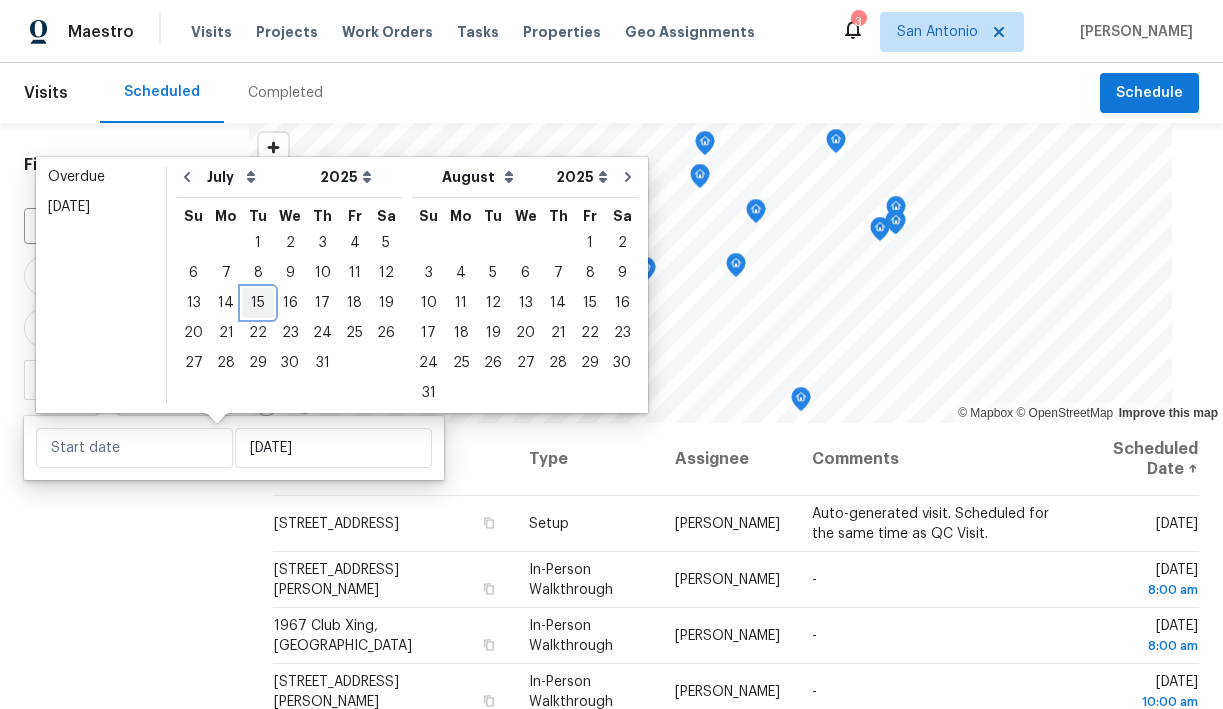 click on "15" at bounding box center [258, 303] 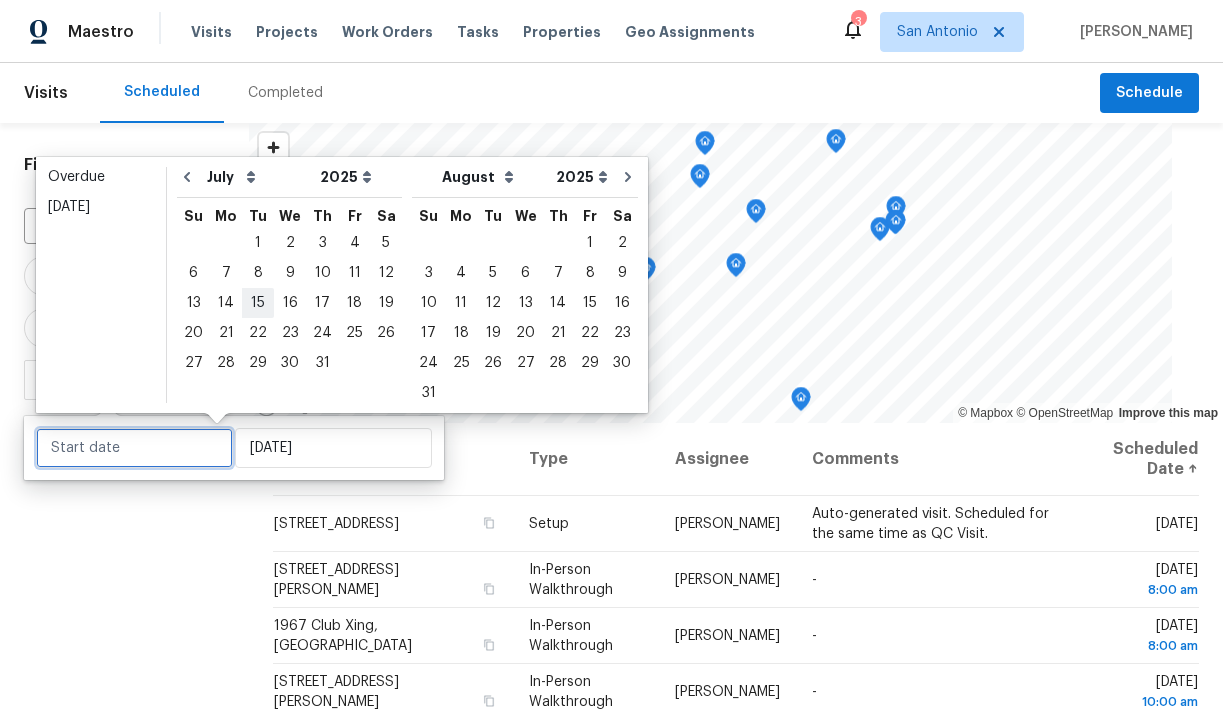 type on "[DATE]" 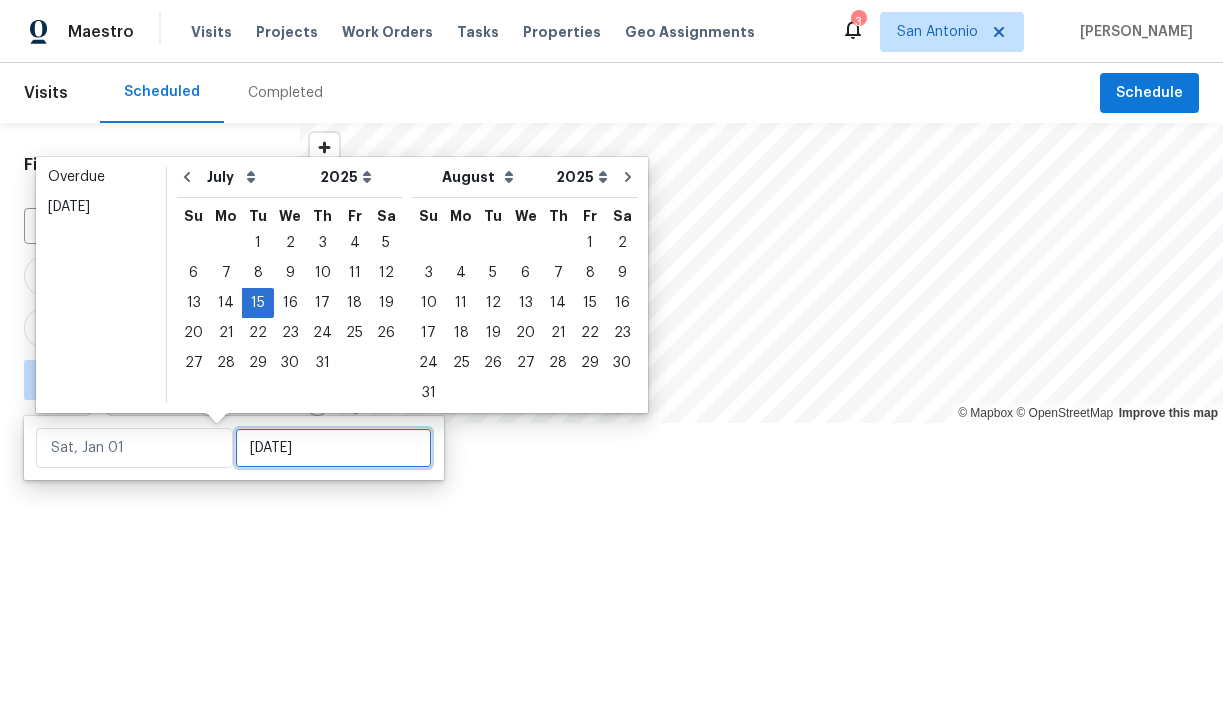 type on "[DATE]" 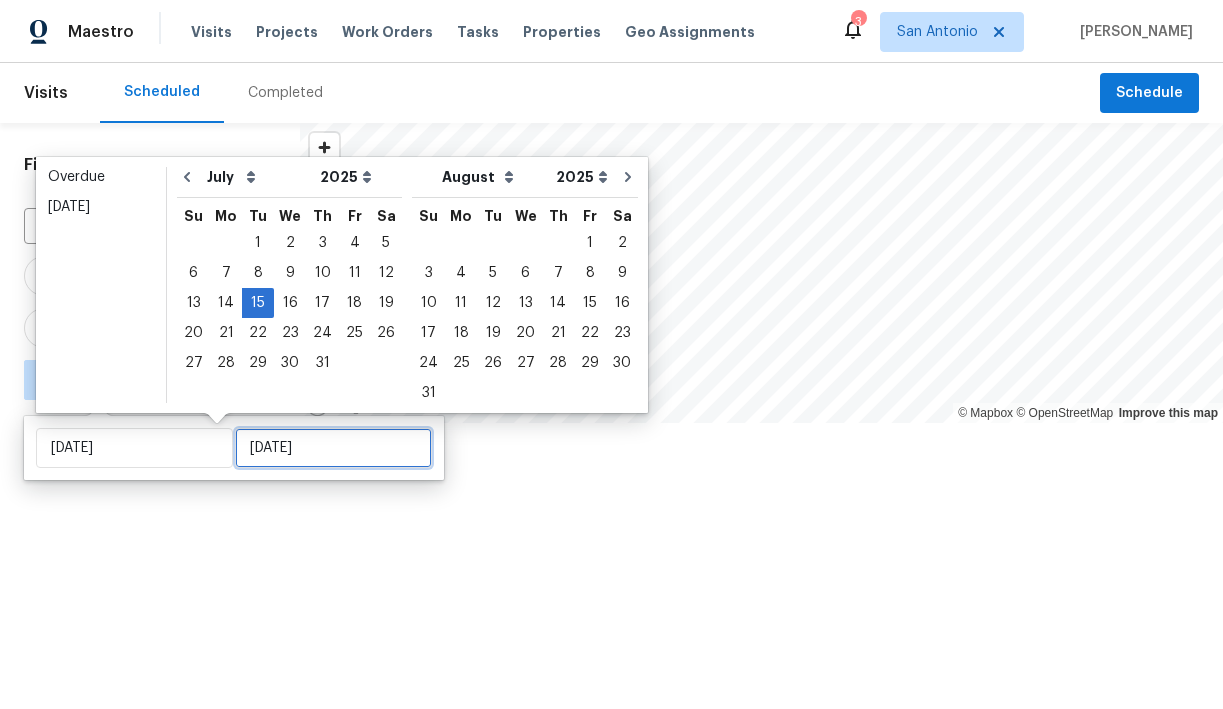 type on "[DATE]" 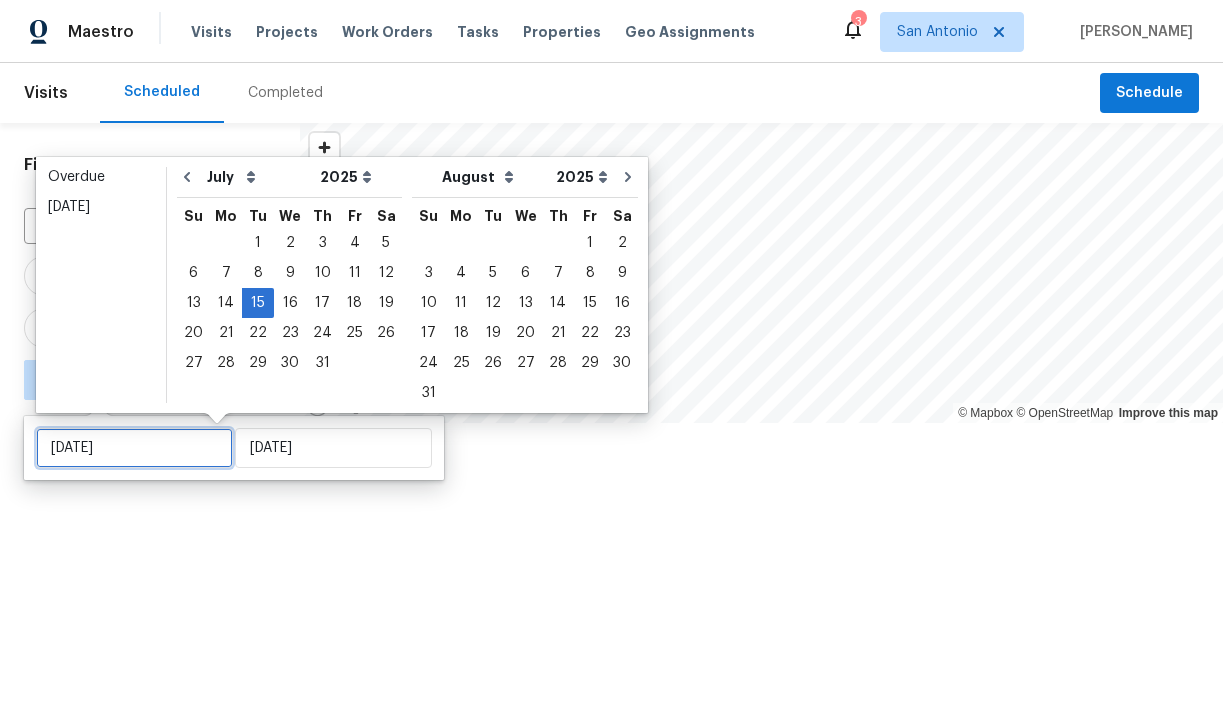 type 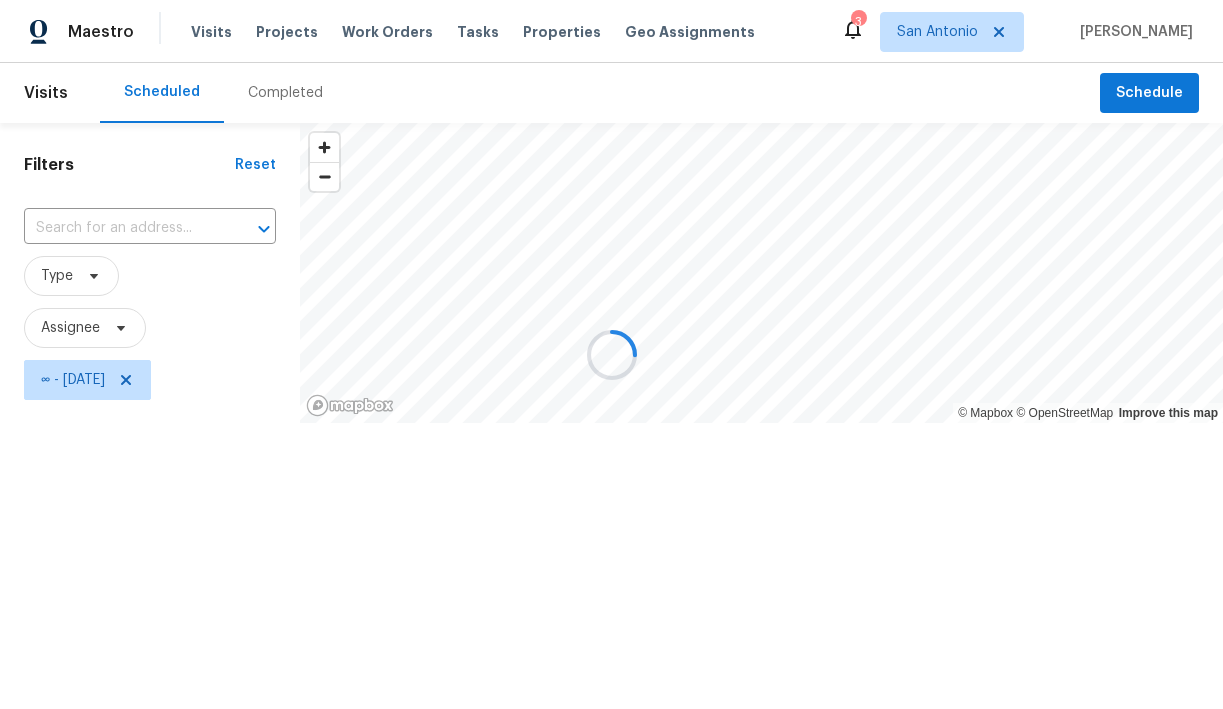 click at bounding box center (611, 354) 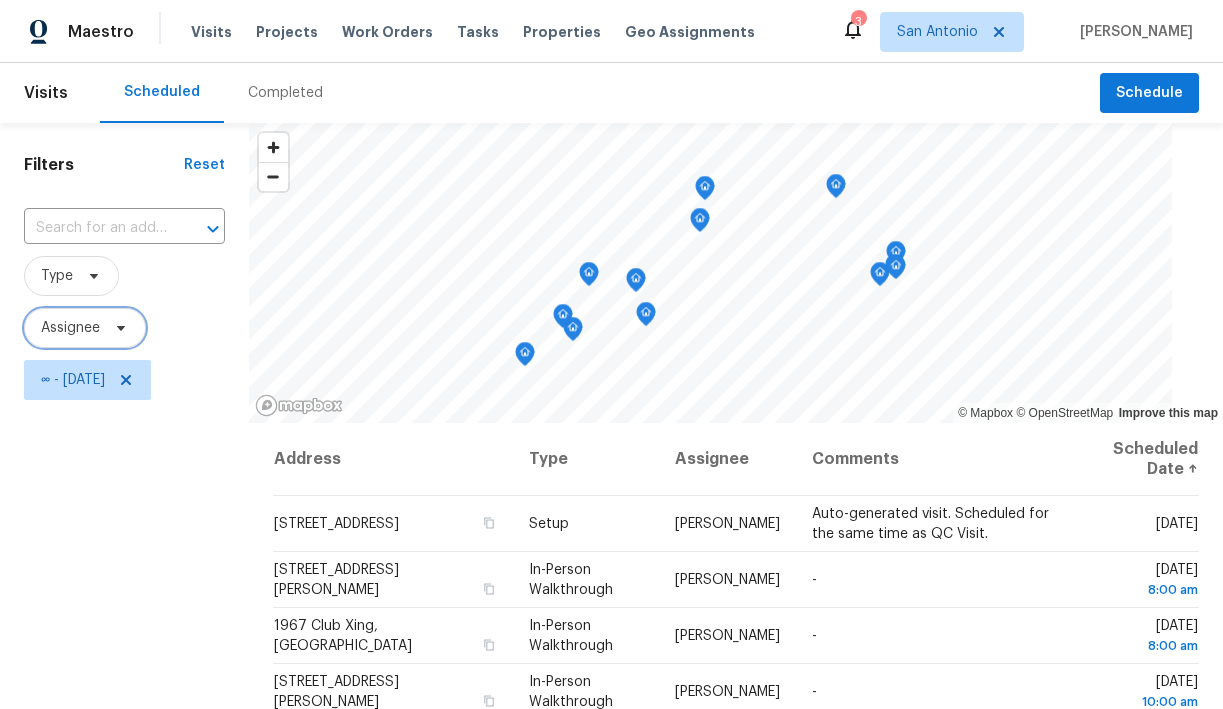 click 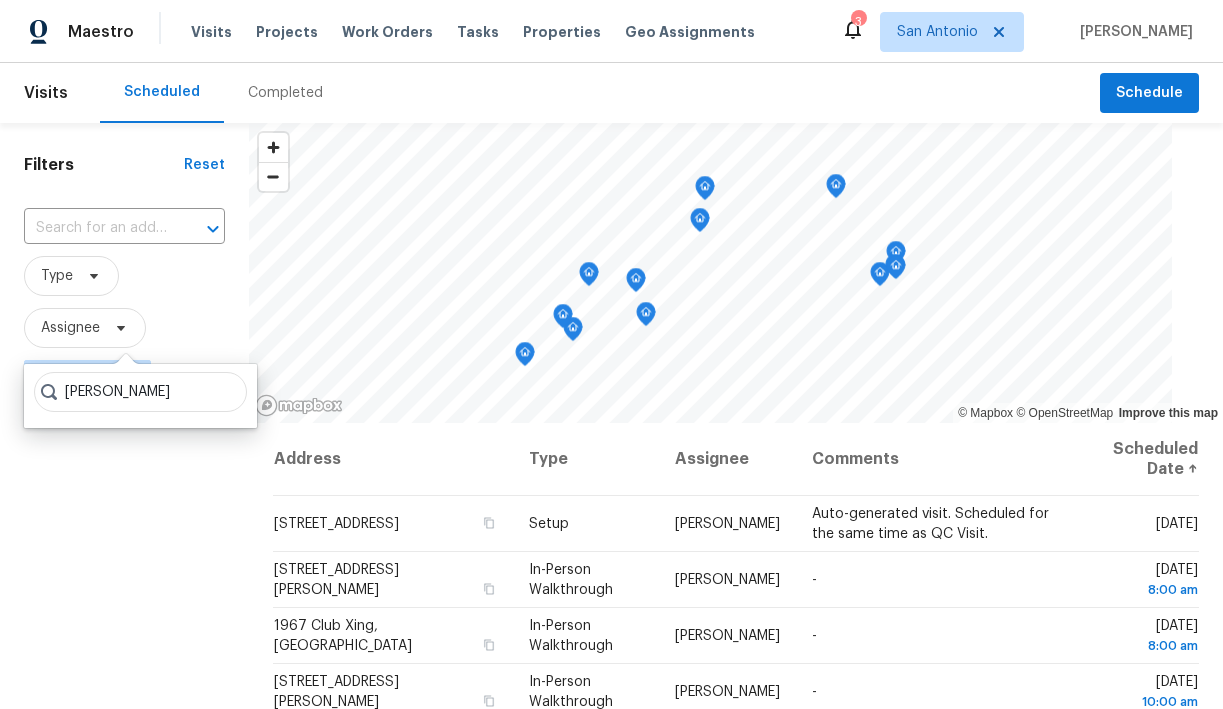 type on "[PERSON_NAME]" 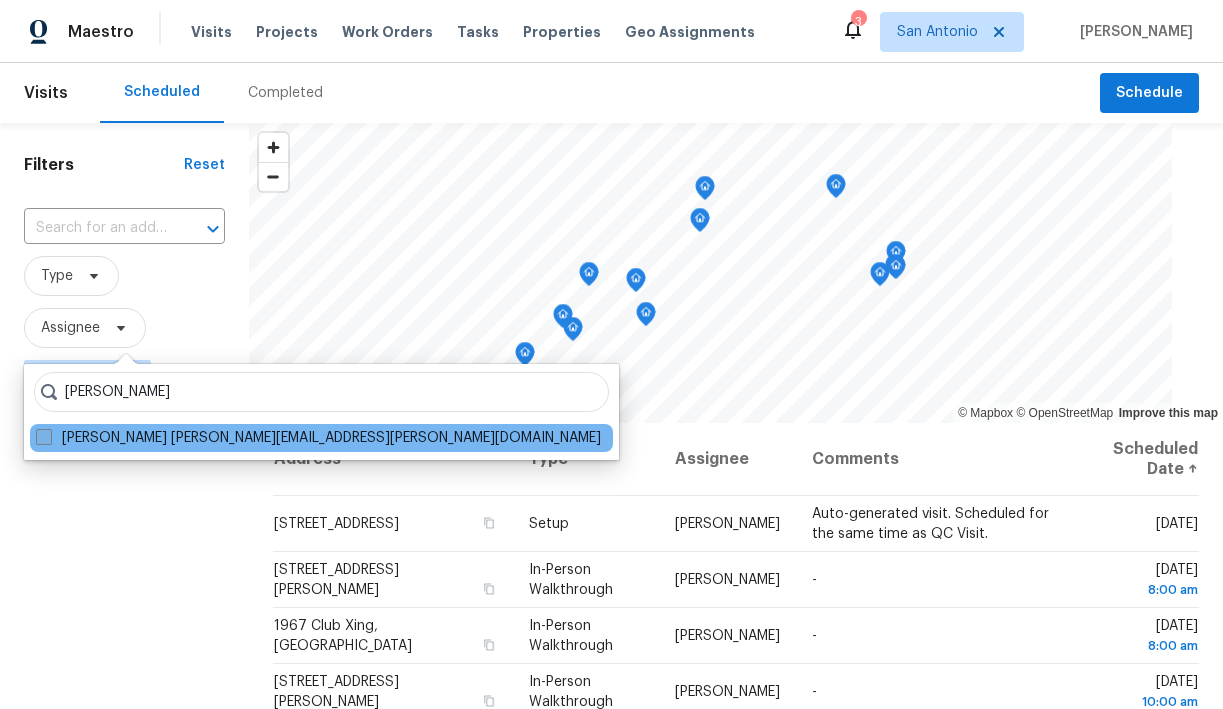 click on "[PERSON_NAME]
[PERSON_NAME][EMAIL_ADDRESS][PERSON_NAME][DOMAIN_NAME]" at bounding box center [318, 438] 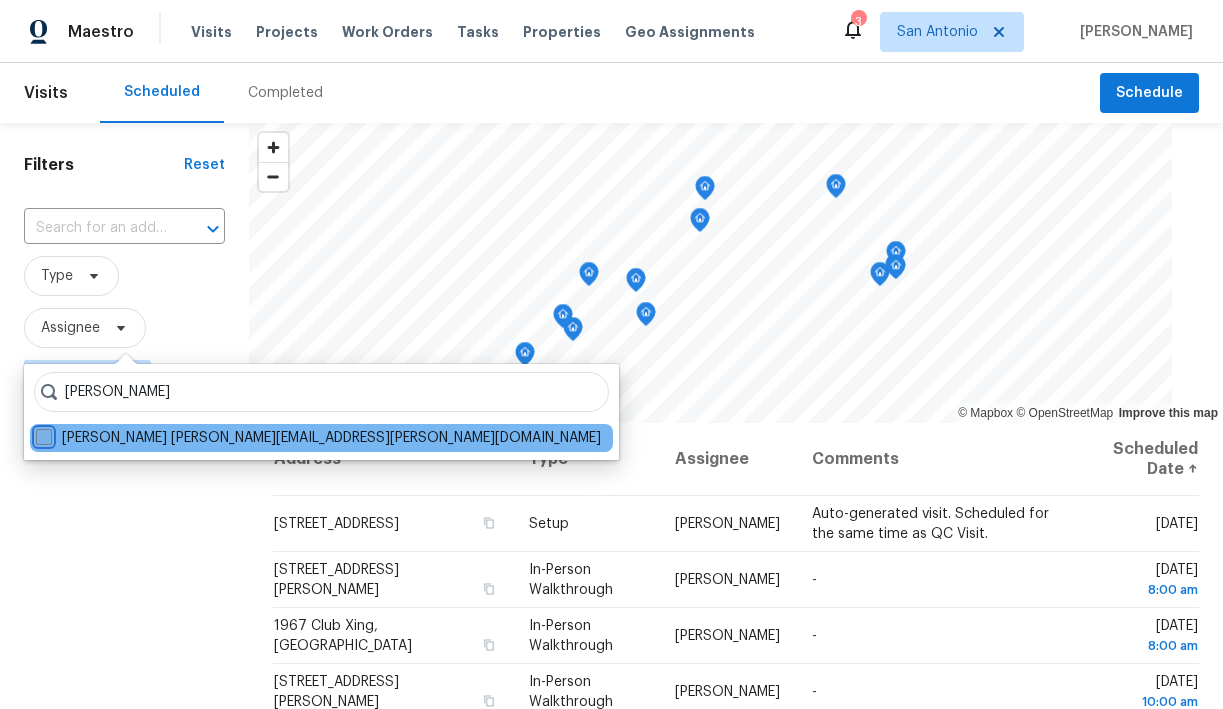 click on "[PERSON_NAME]
[PERSON_NAME][EMAIL_ADDRESS][PERSON_NAME][DOMAIN_NAME]" at bounding box center (42, 434) 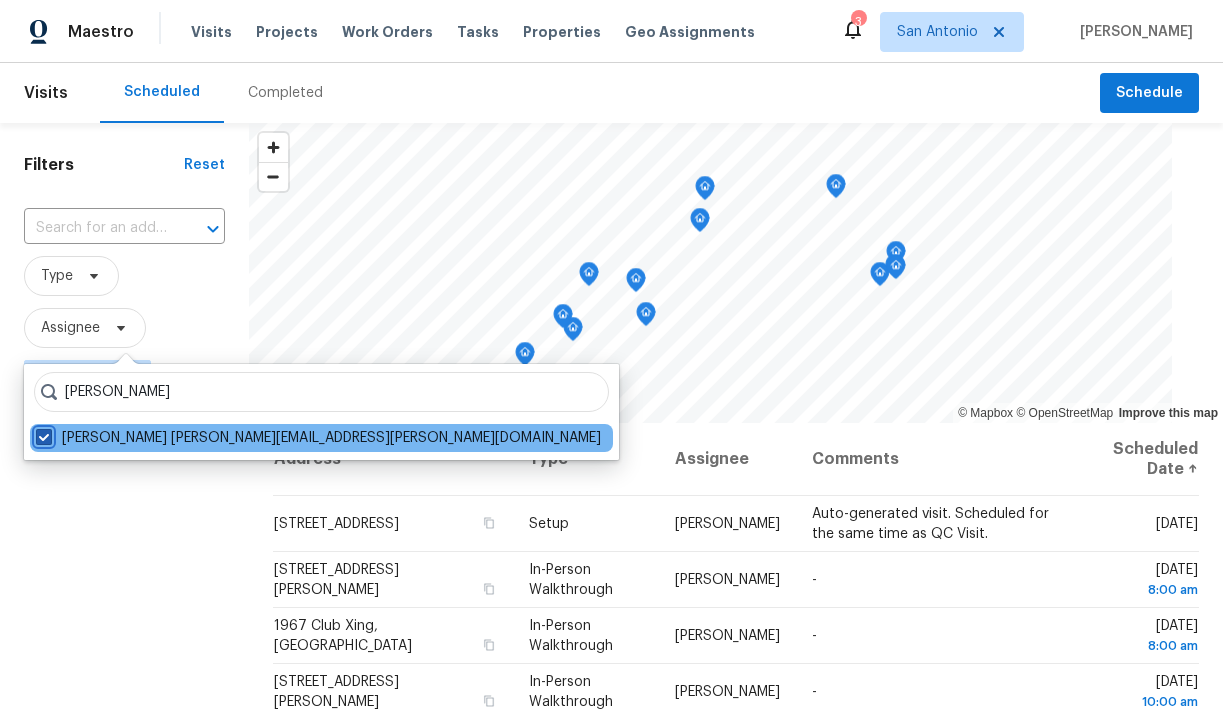 checkbox on "true" 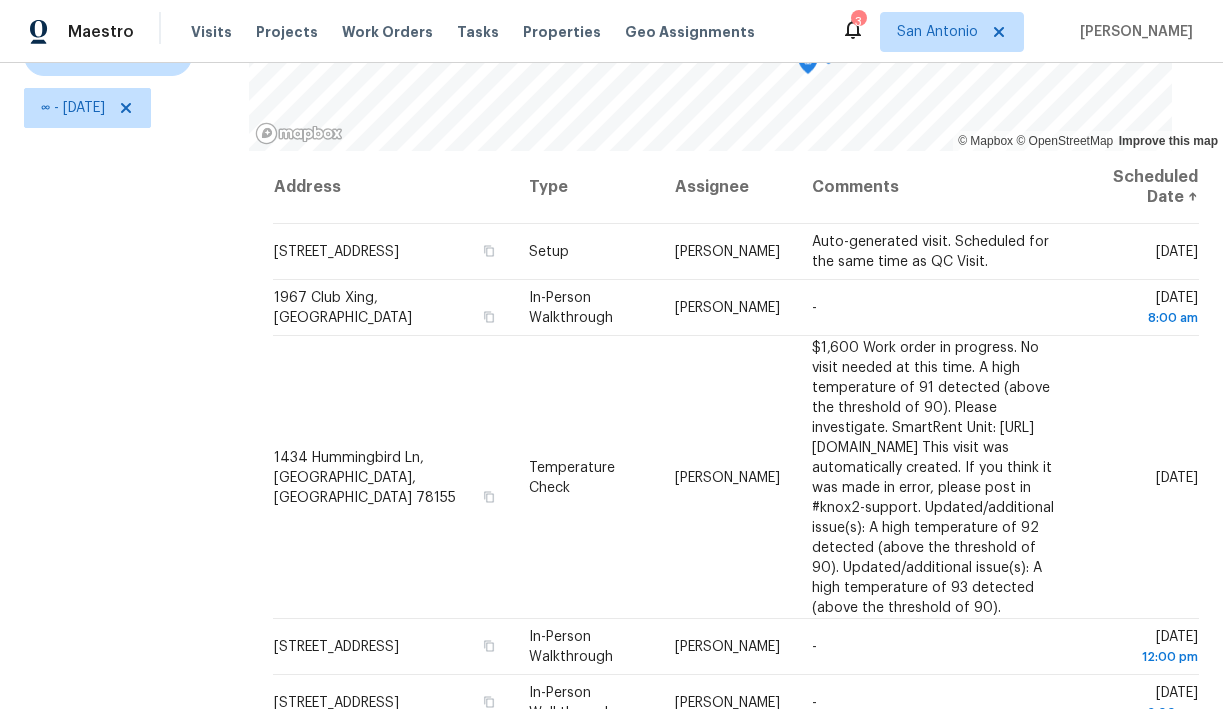 scroll, scrollTop: 281, scrollLeft: 0, axis: vertical 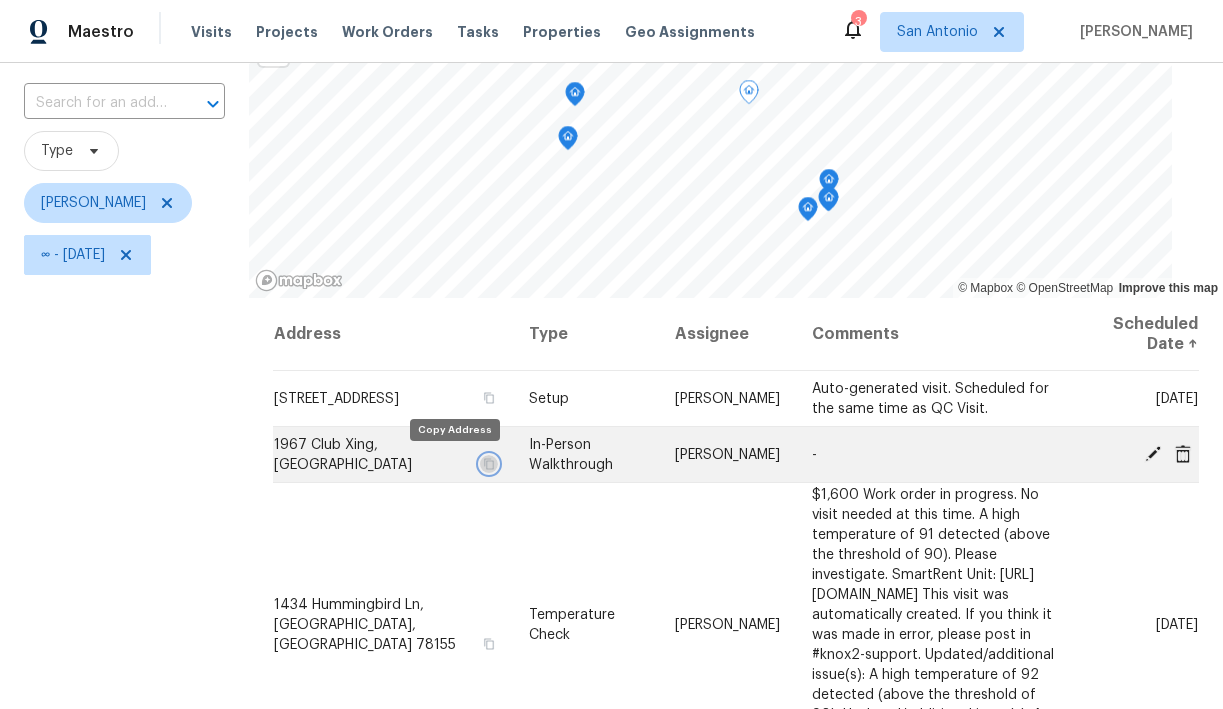 click 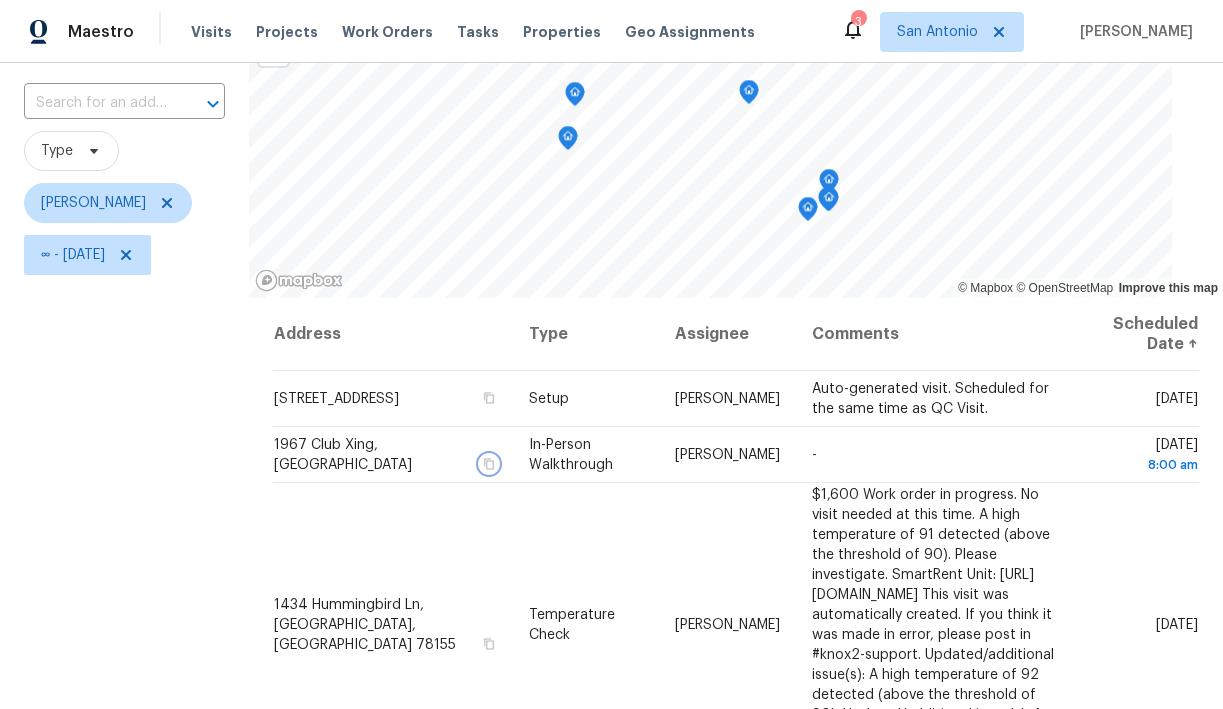 click 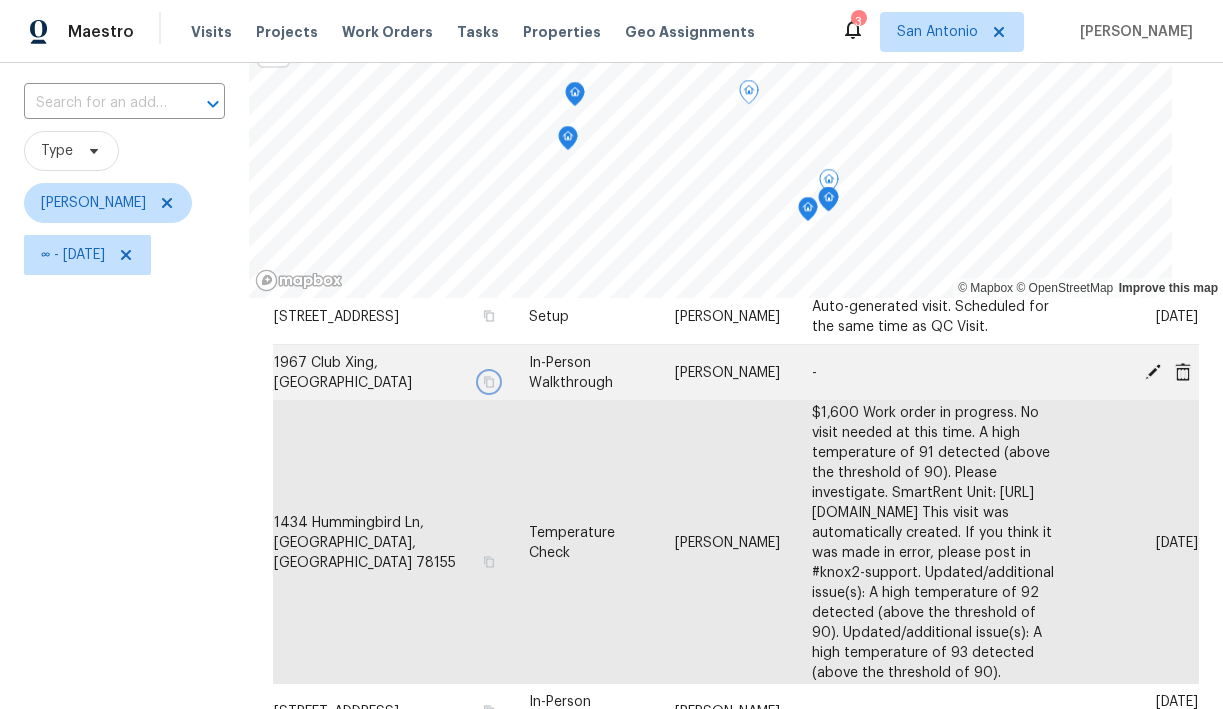 scroll, scrollTop: 90, scrollLeft: 0, axis: vertical 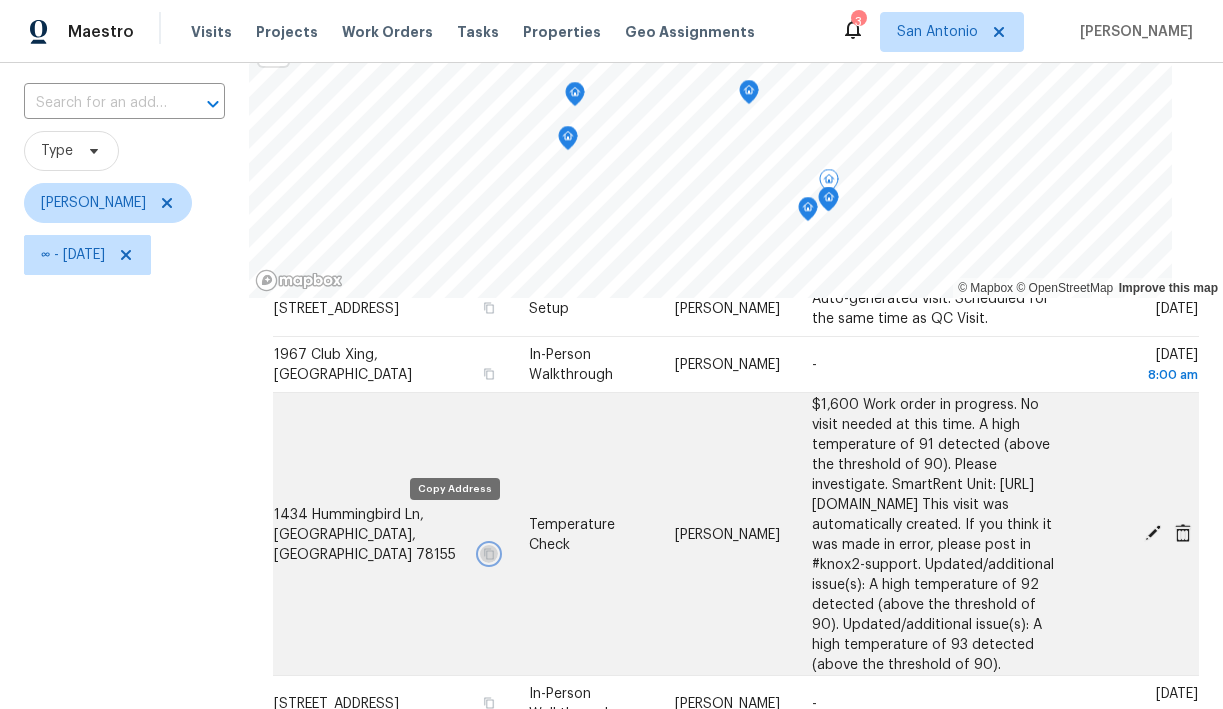 click 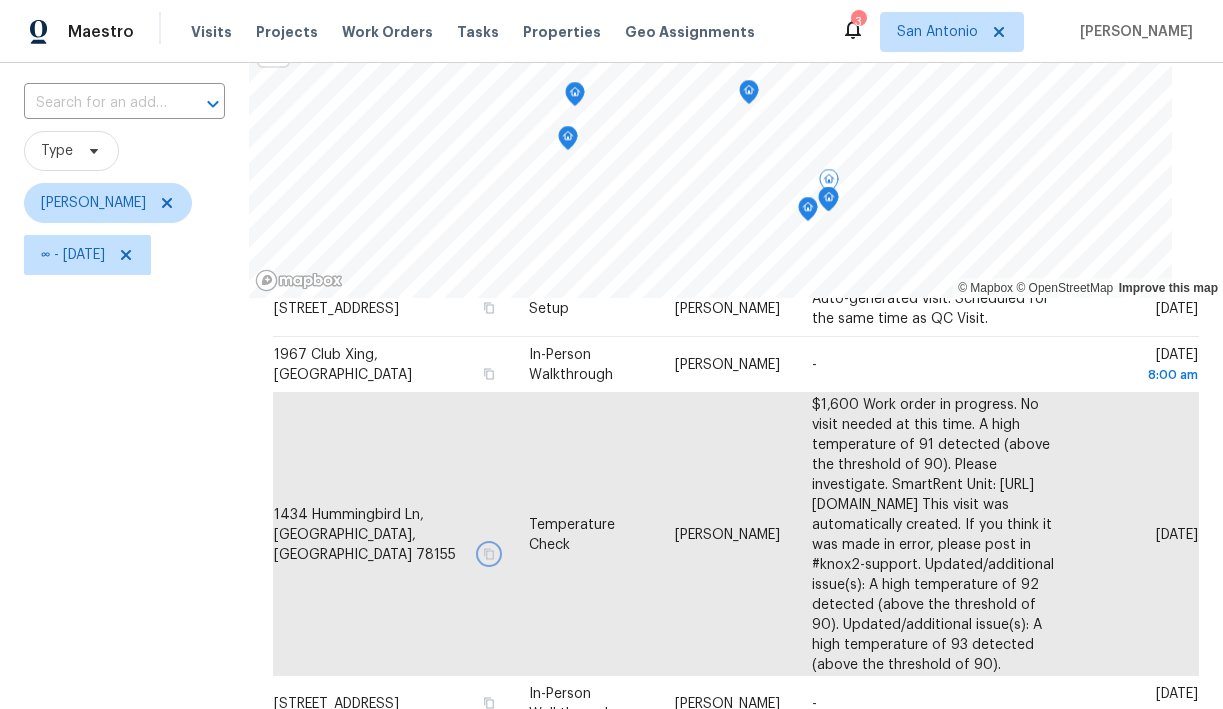 click 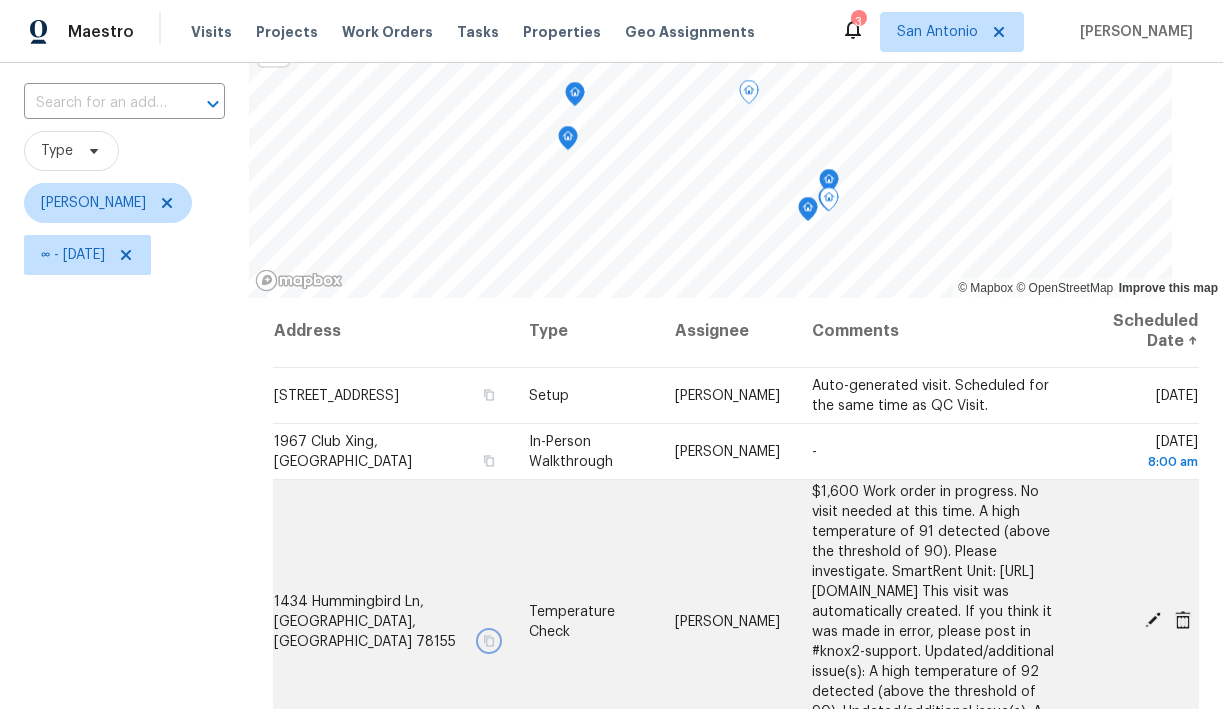 scroll, scrollTop: 0, scrollLeft: 0, axis: both 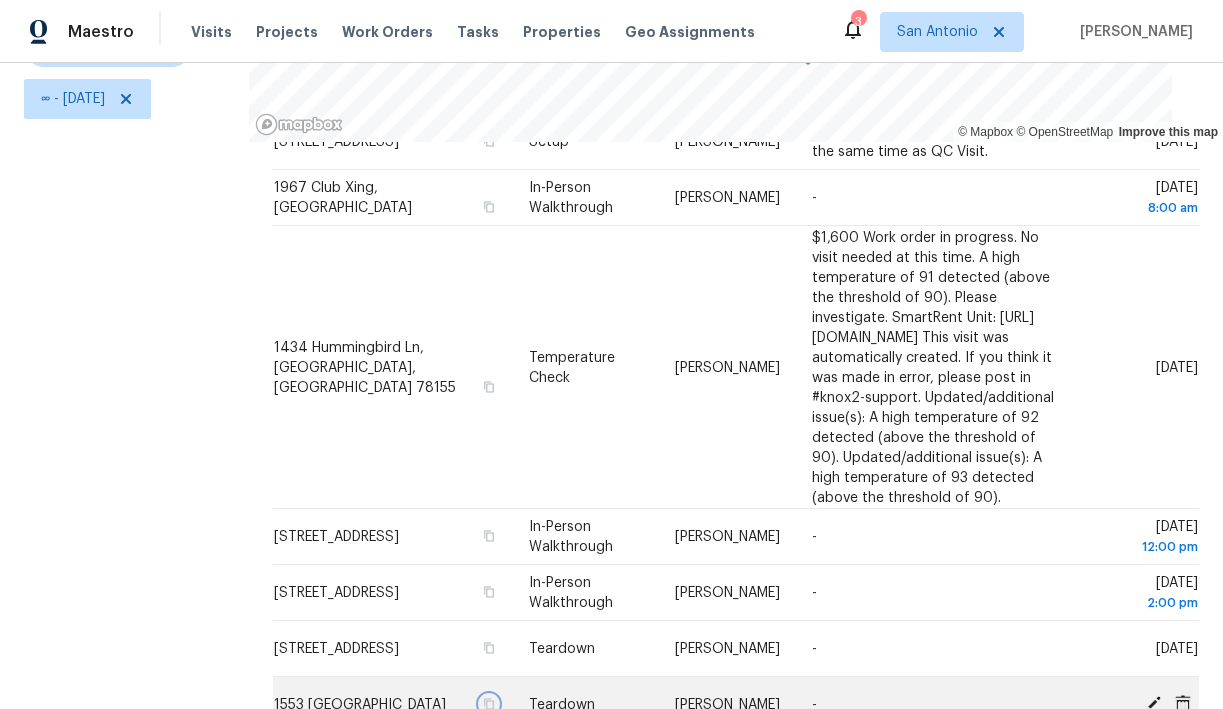 click 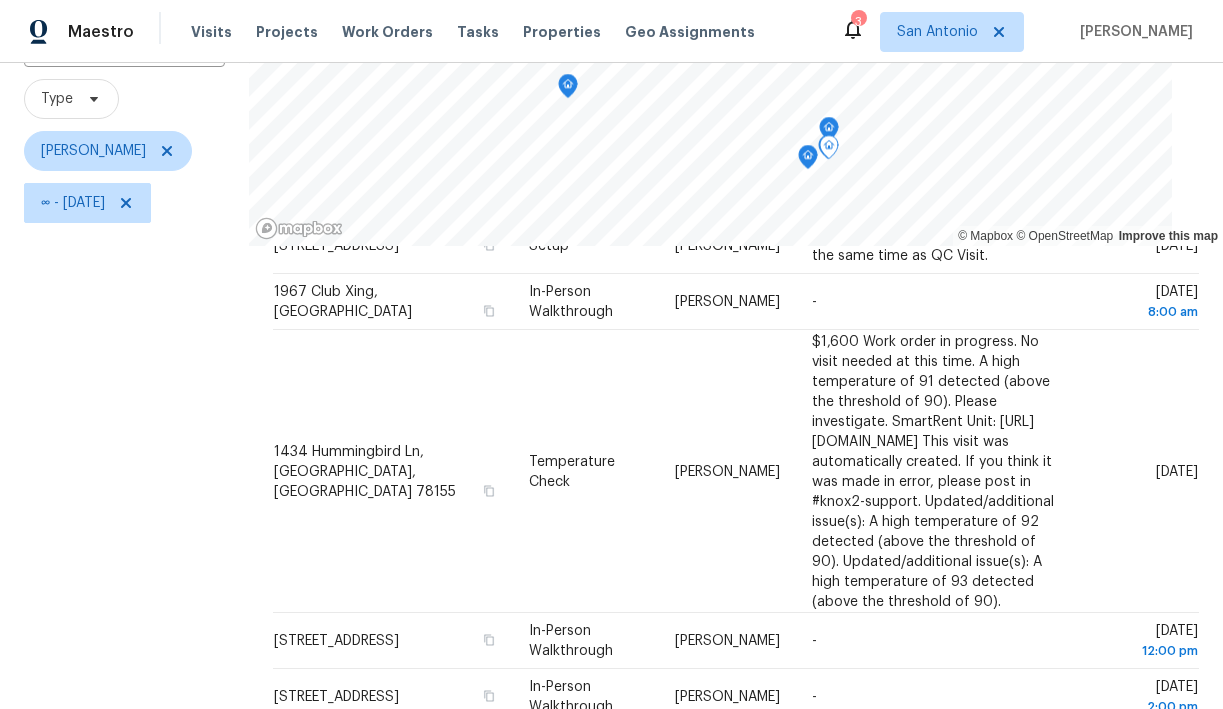 scroll, scrollTop: 172, scrollLeft: 0, axis: vertical 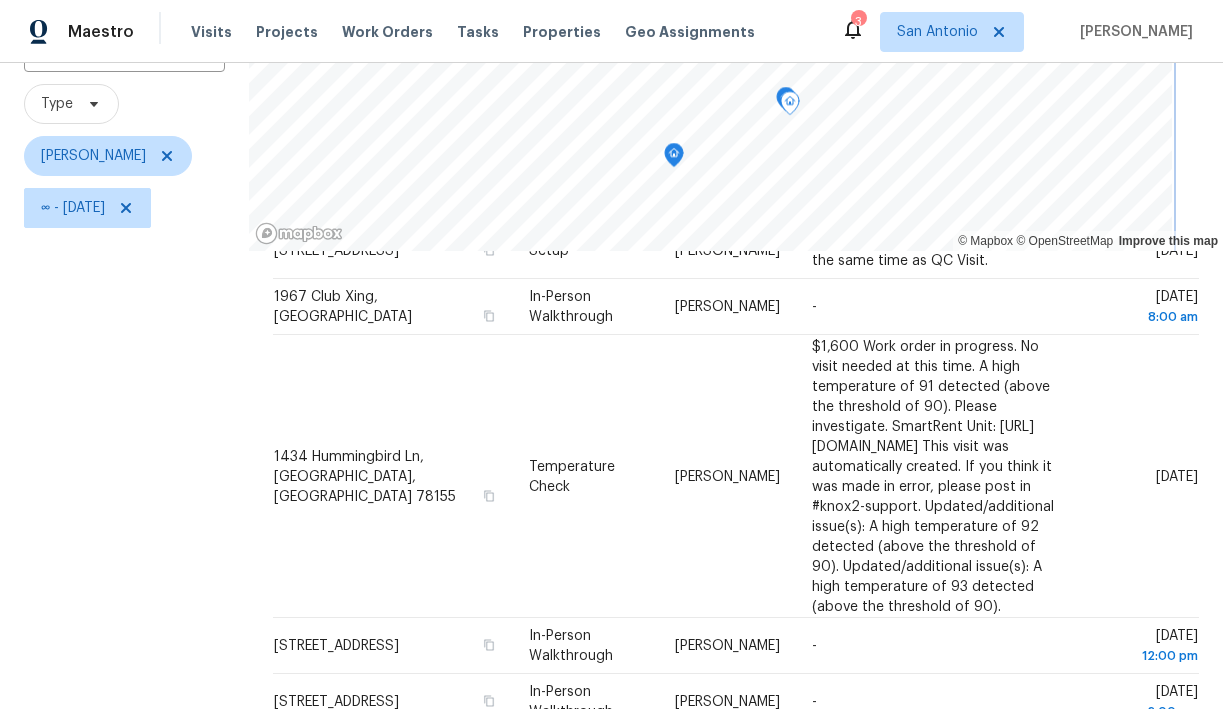 click 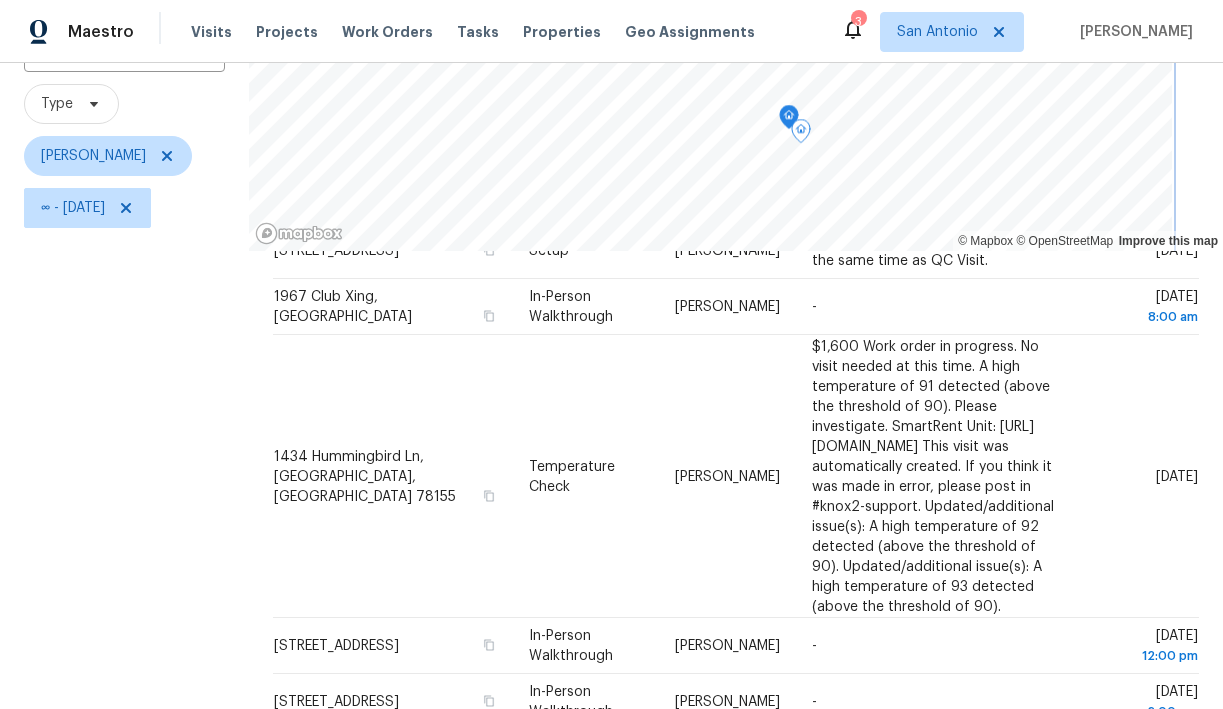 click 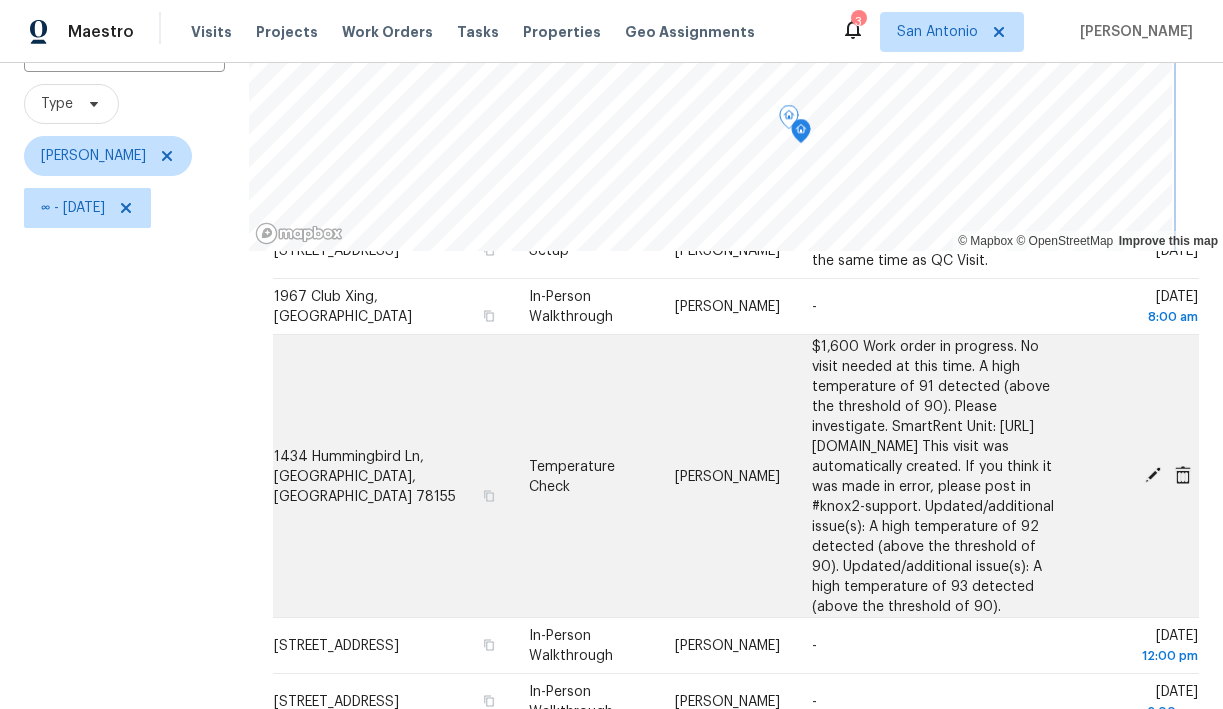 scroll, scrollTop: 281, scrollLeft: 0, axis: vertical 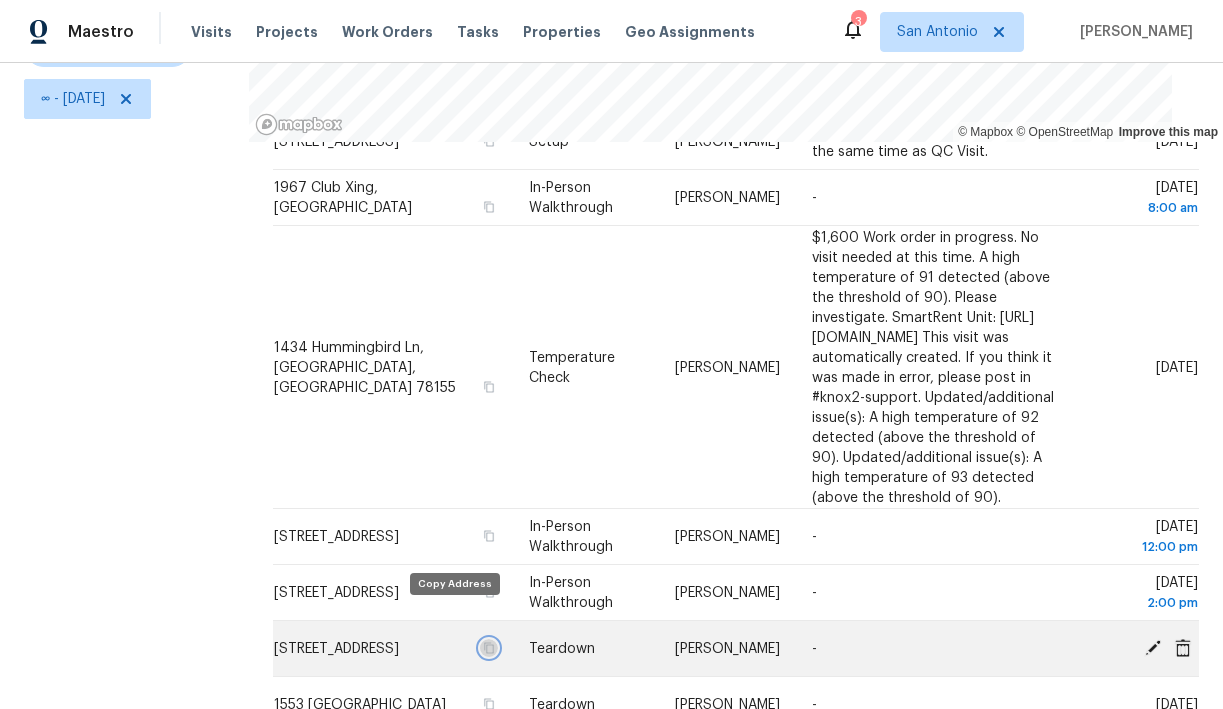 click at bounding box center (488, 648) 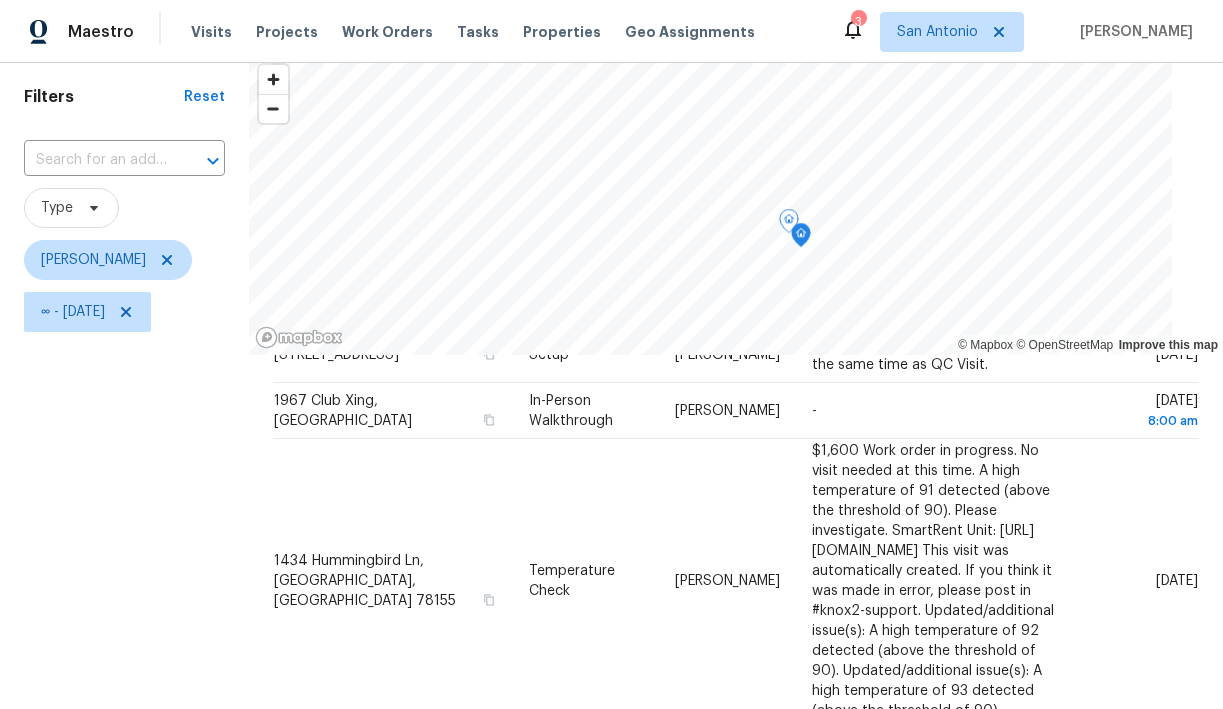 scroll, scrollTop: 0, scrollLeft: 0, axis: both 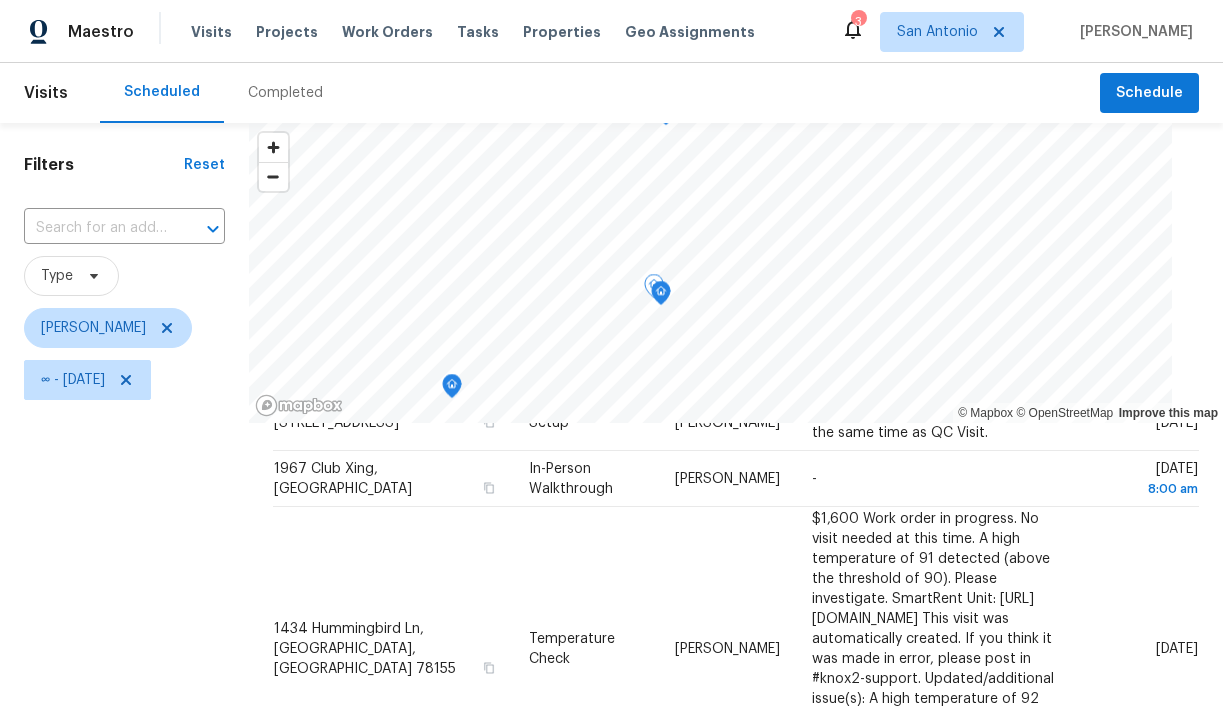 click 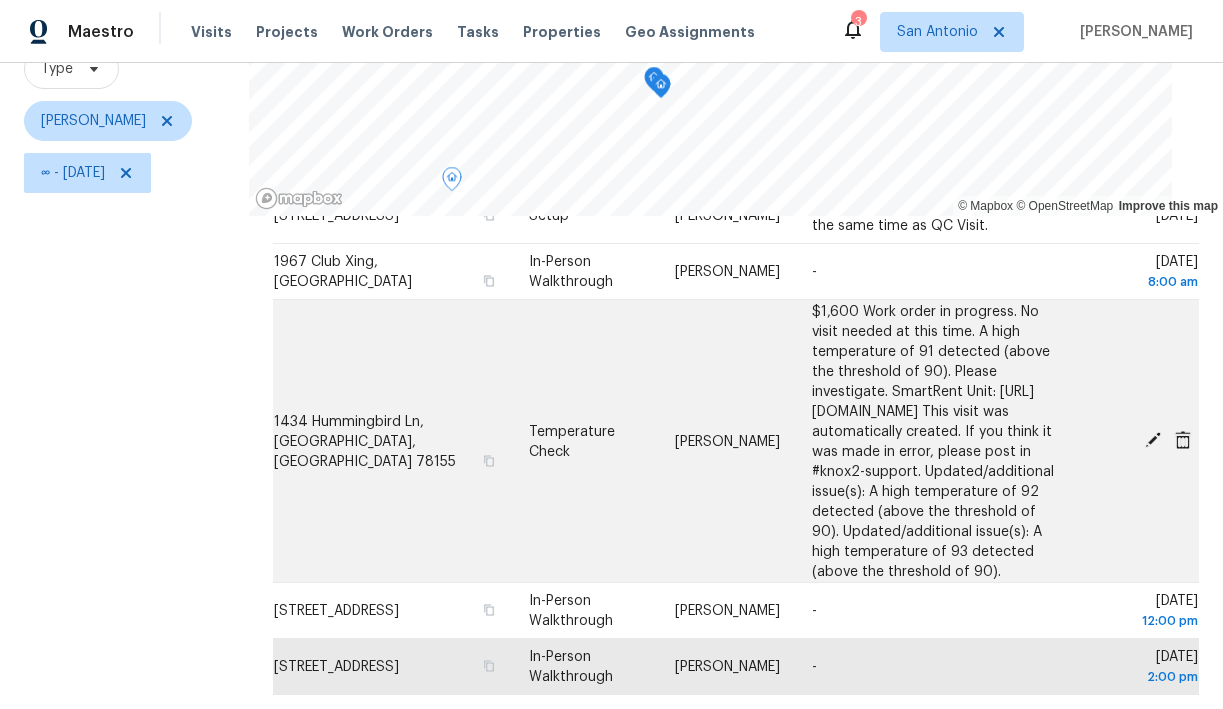 scroll, scrollTop: 281, scrollLeft: 0, axis: vertical 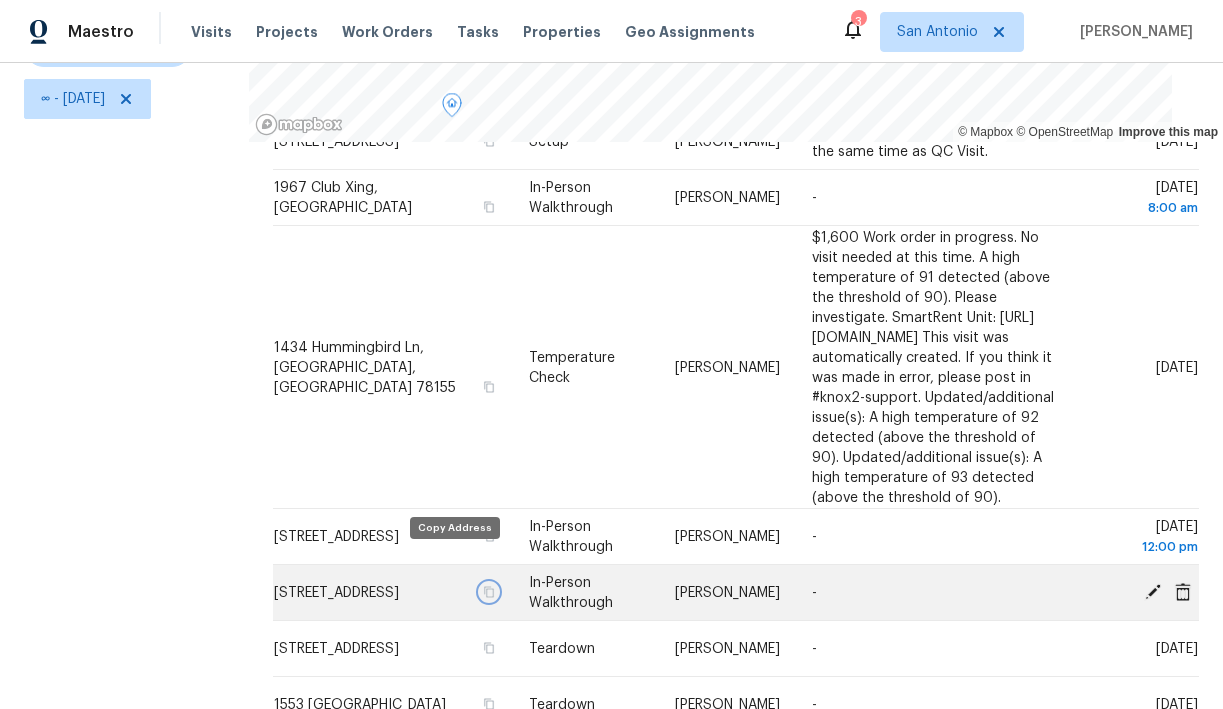 click 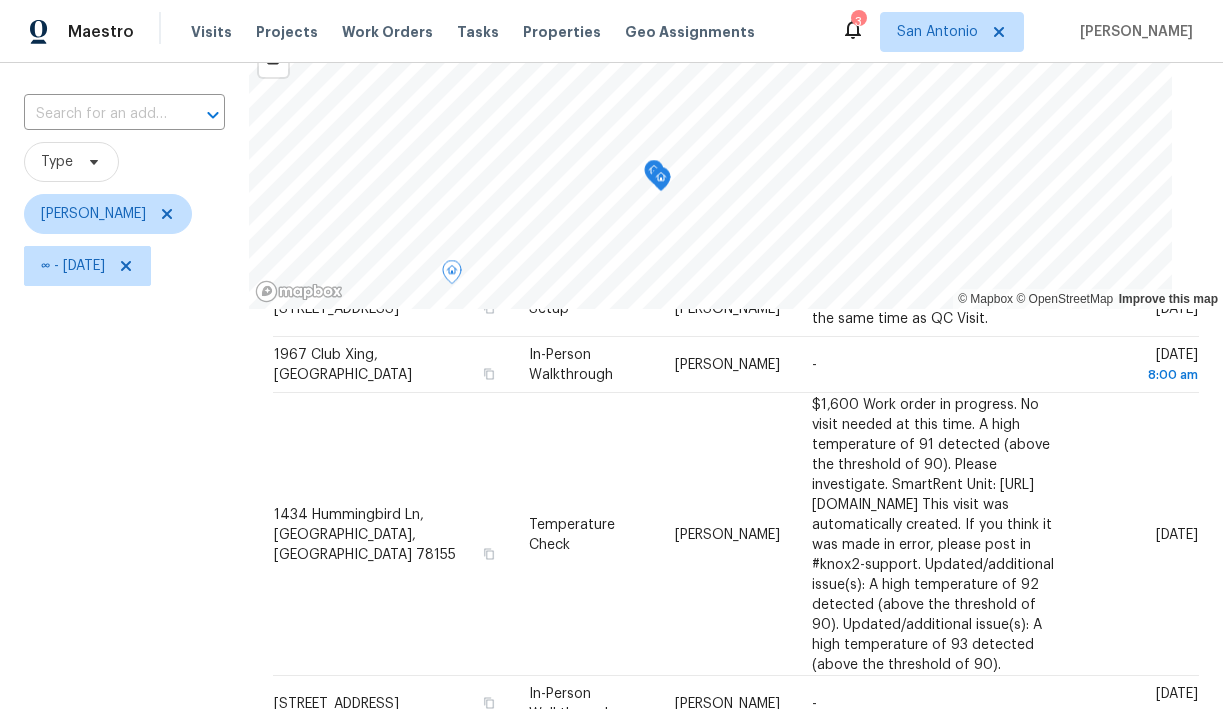 scroll, scrollTop: 111, scrollLeft: 0, axis: vertical 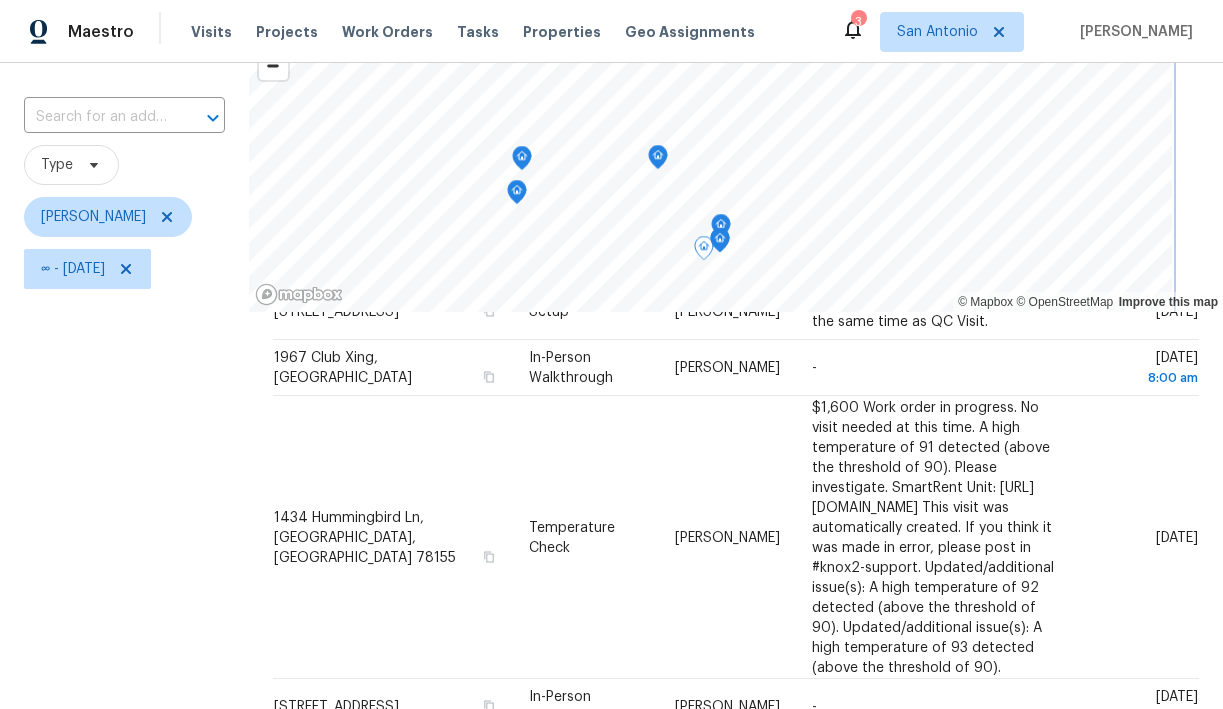 click 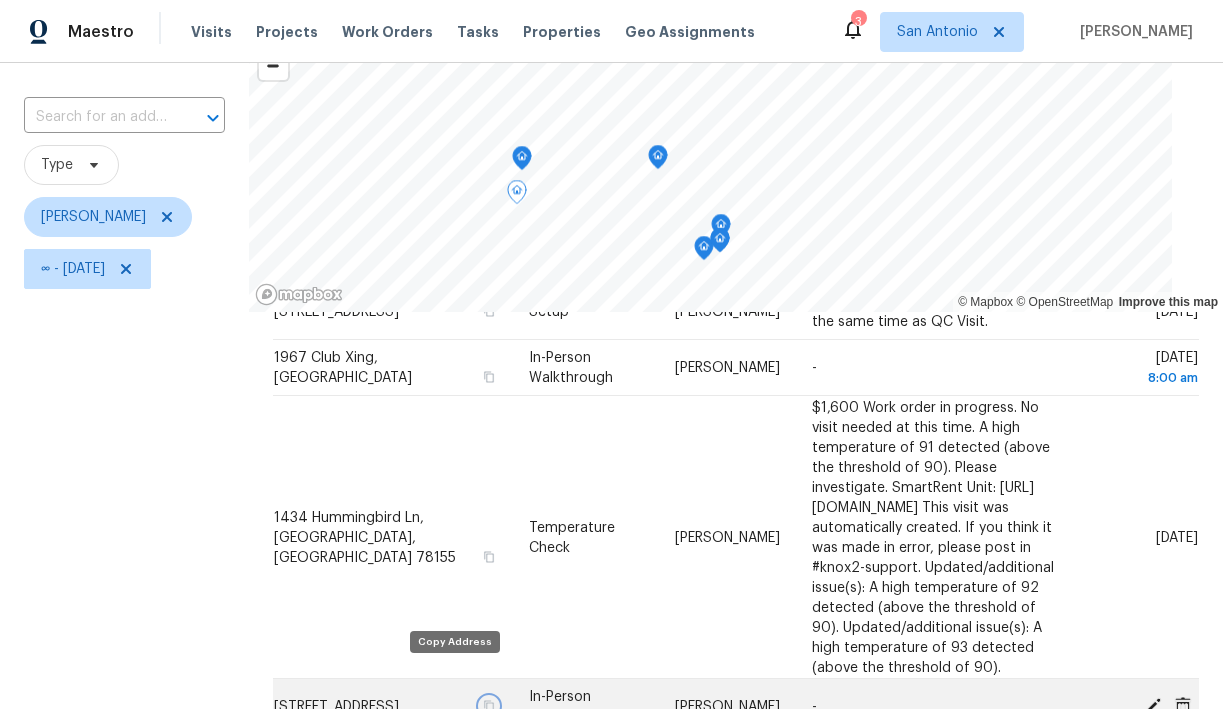 click 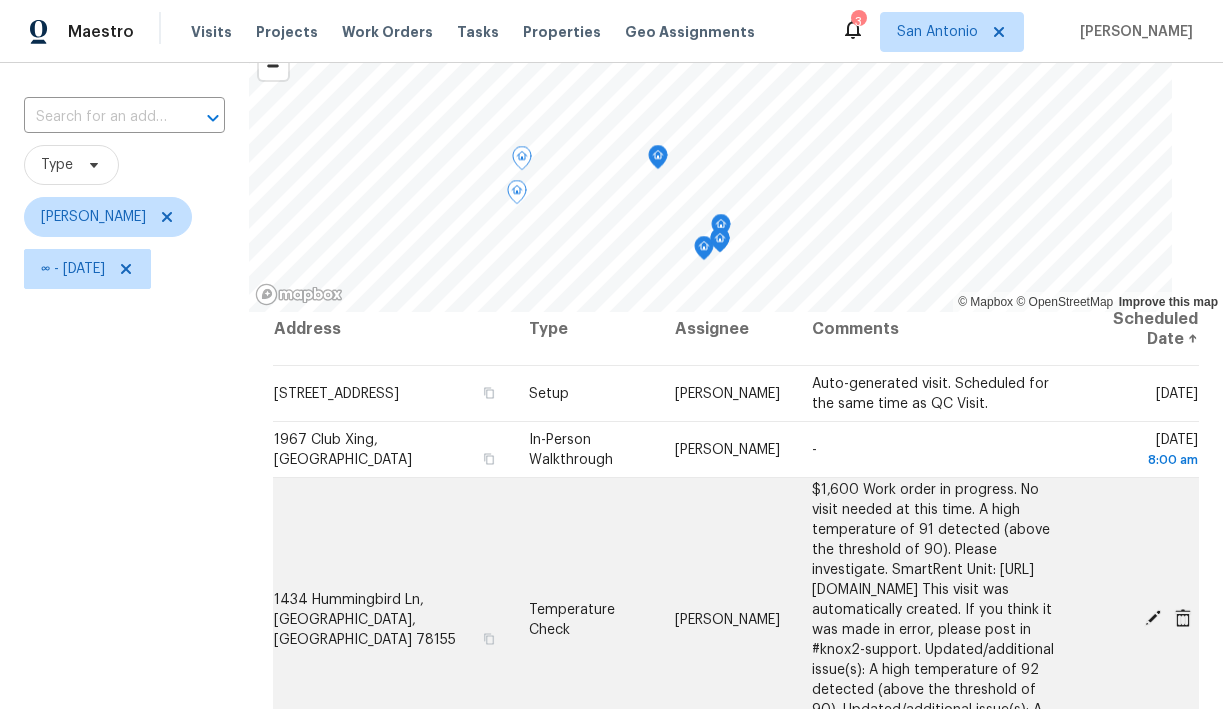 scroll, scrollTop: 17, scrollLeft: 0, axis: vertical 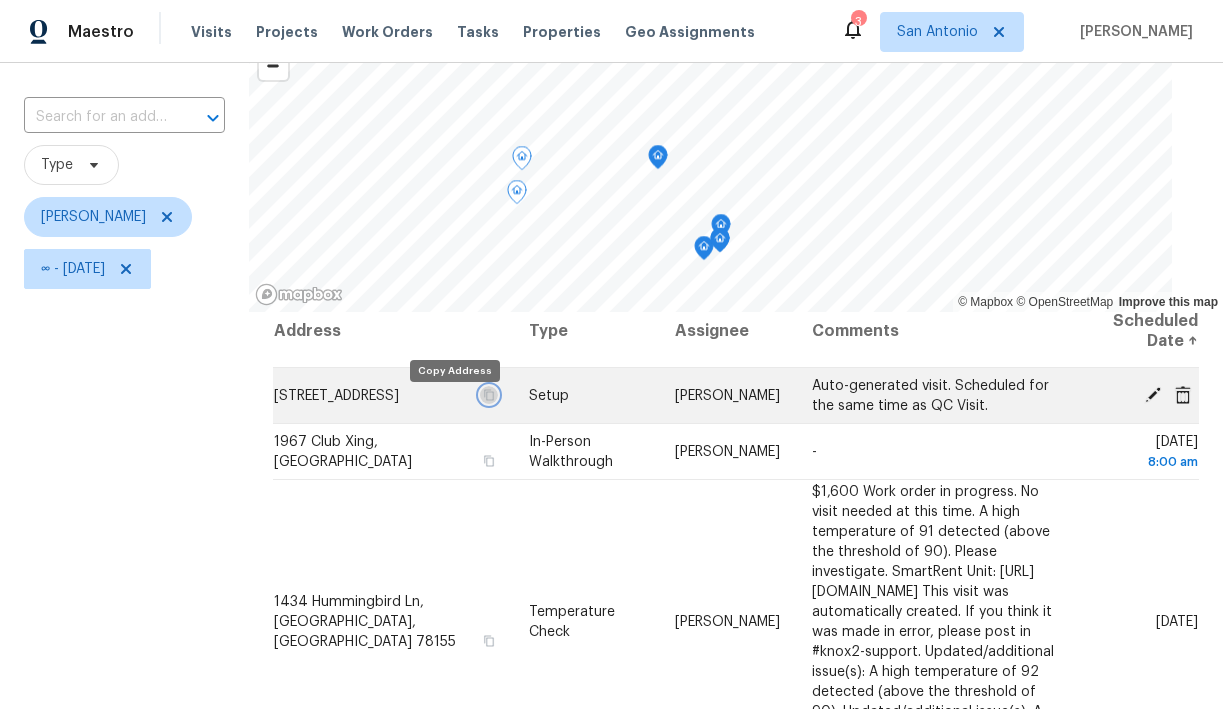 click 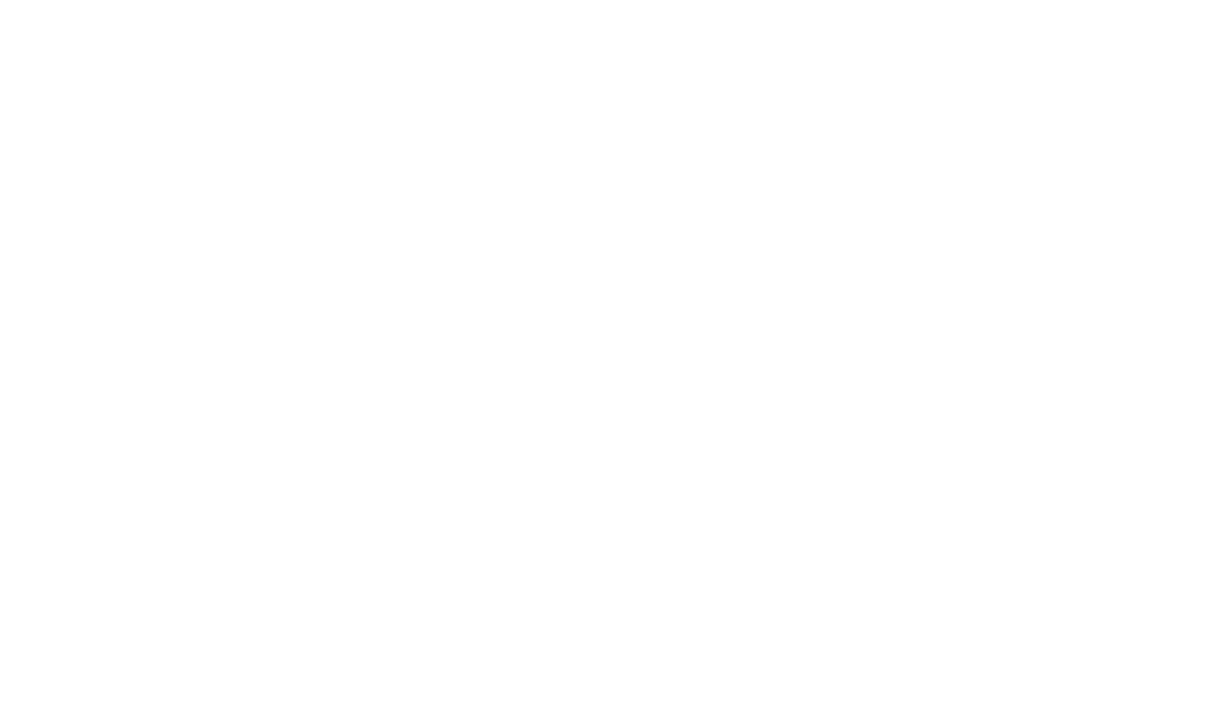 scroll, scrollTop: 0, scrollLeft: 0, axis: both 